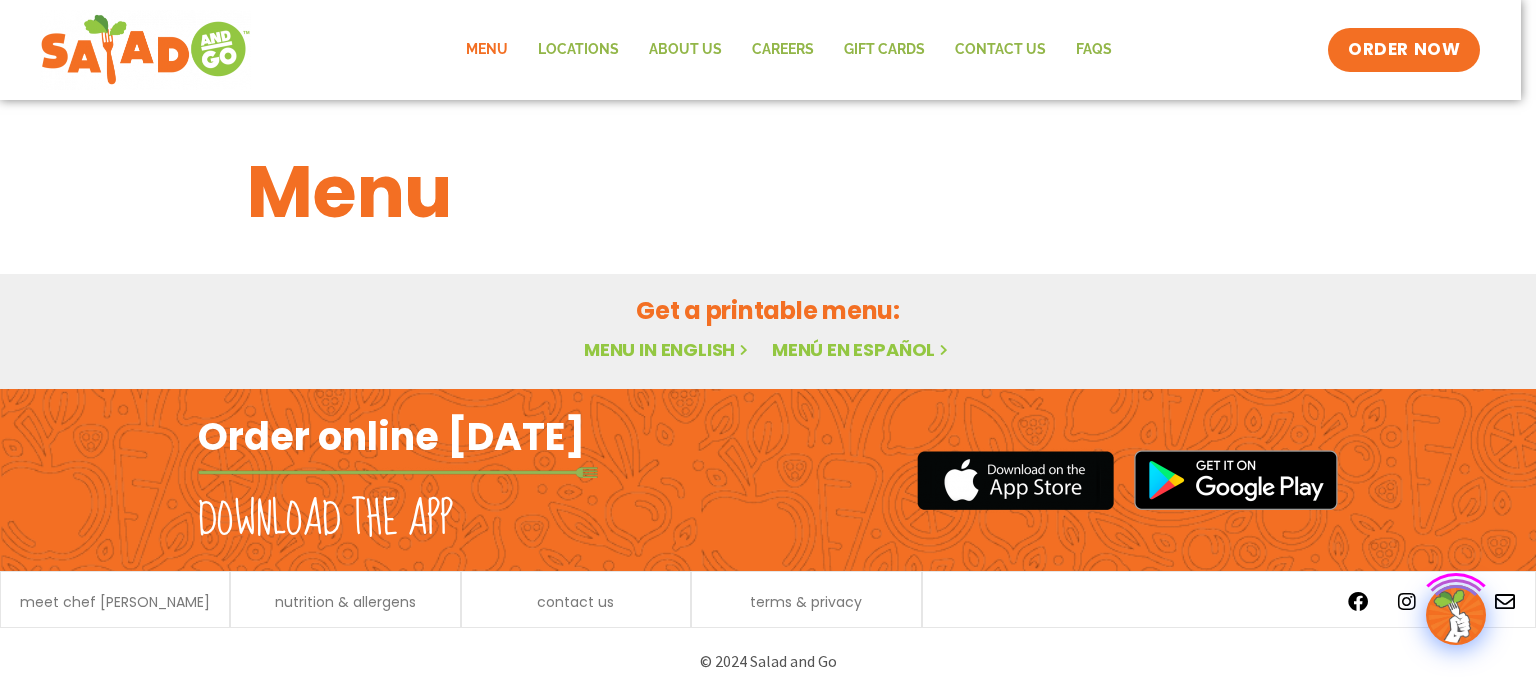scroll, scrollTop: 0, scrollLeft: 0, axis: both 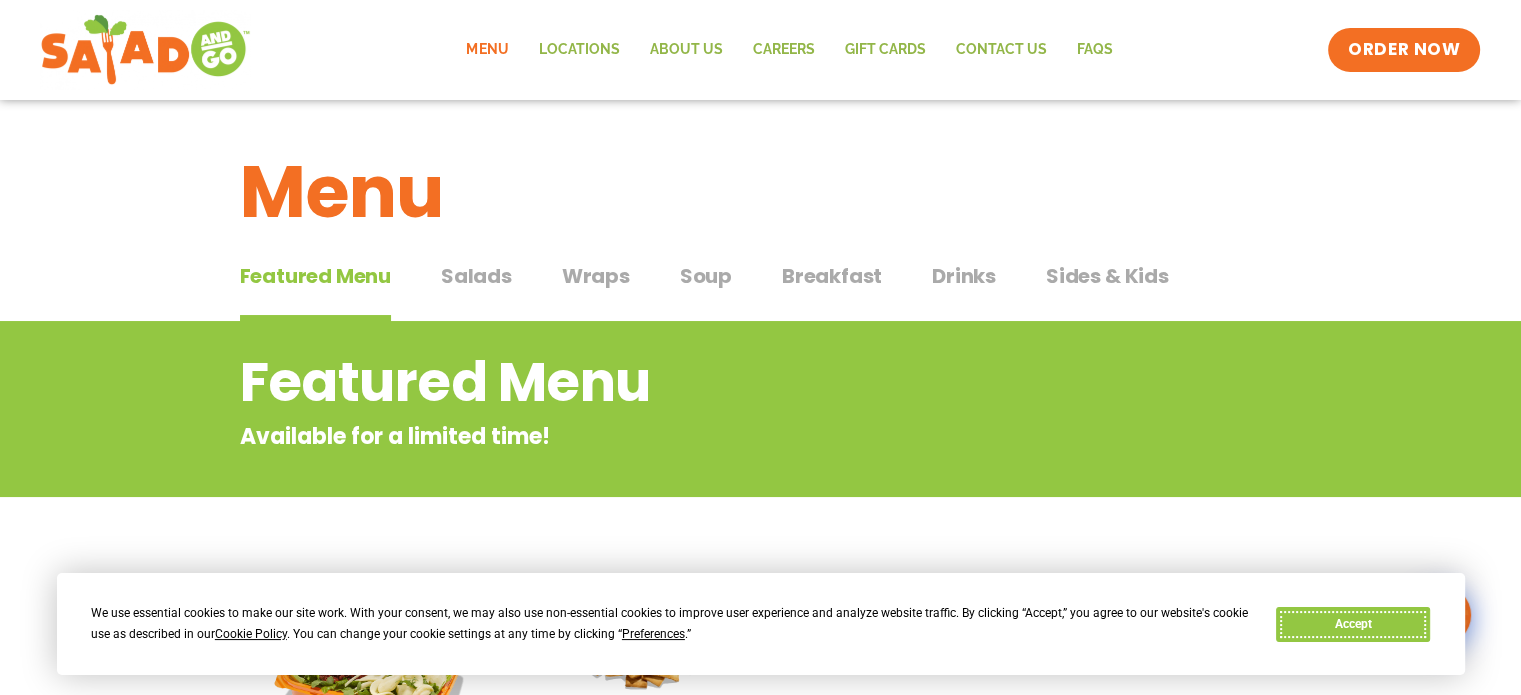 click on "Accept" at bounding box center (1353, 624) 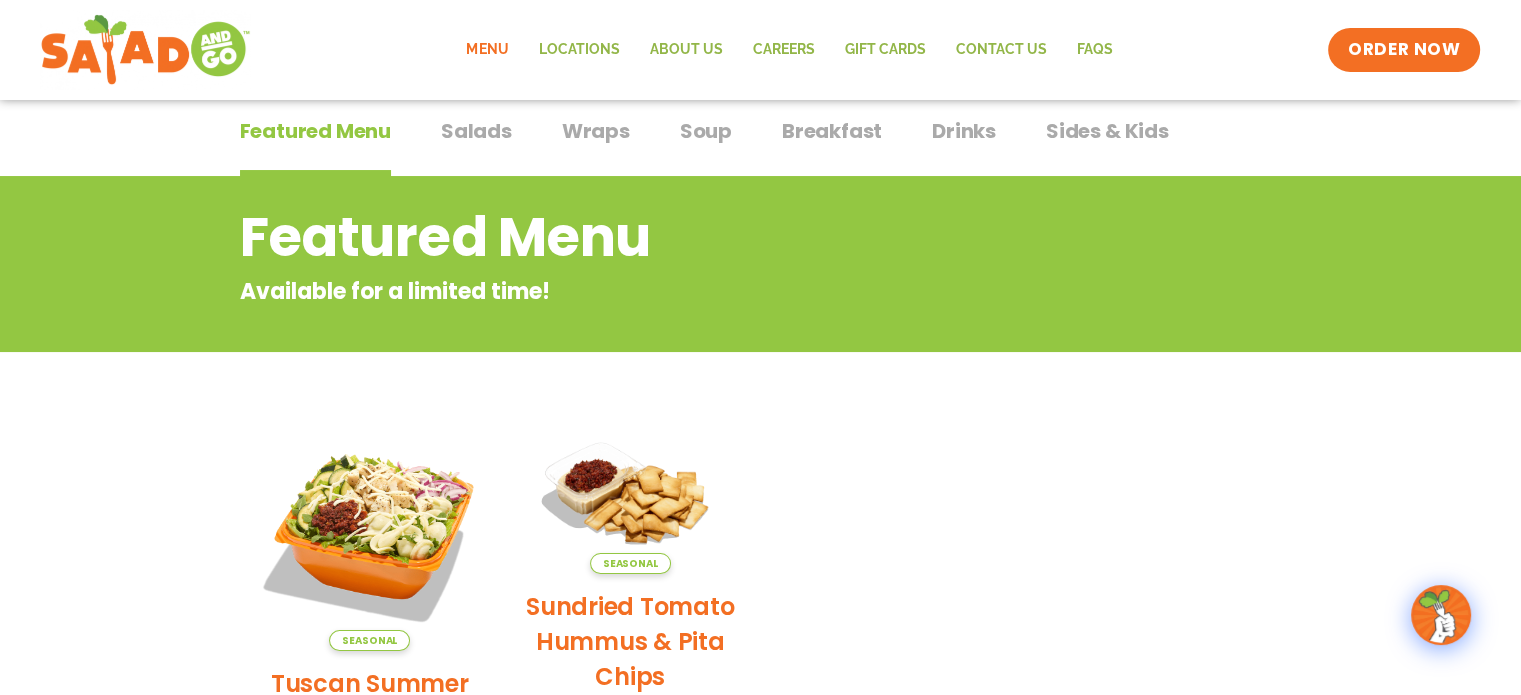 scroll, scrollTop: 163, scrollLeft: 0, axis: vertical 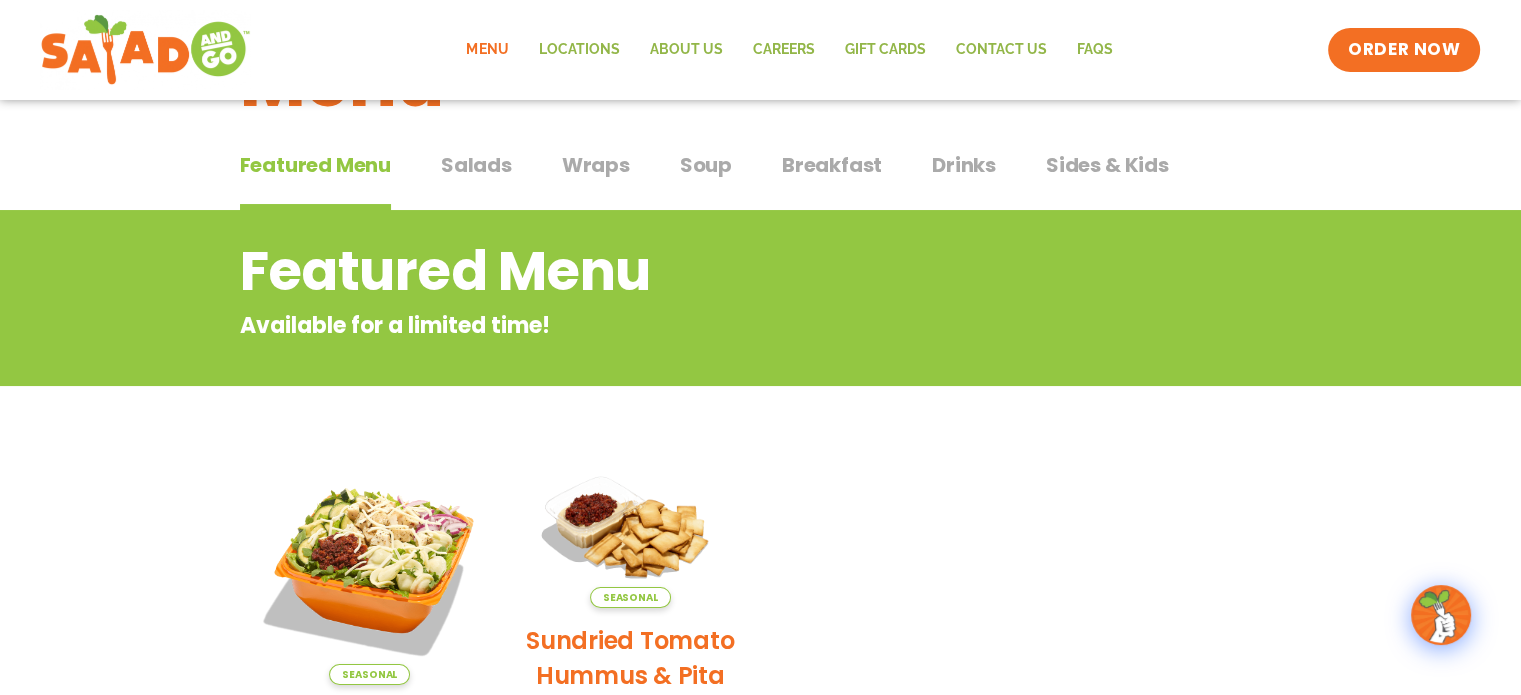 click on "Salads" at bounding box center (476, 165) 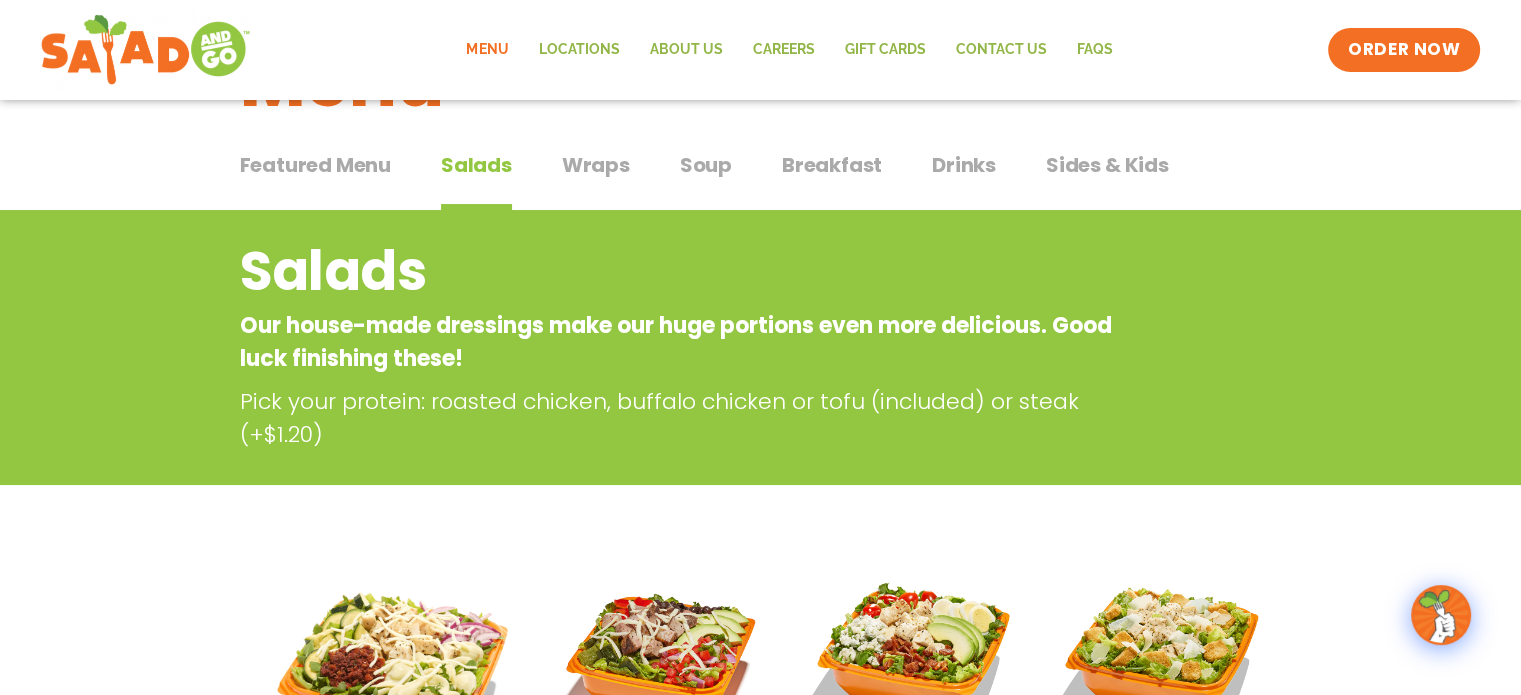 click on "Wraps" at bounding box center (596, 165) 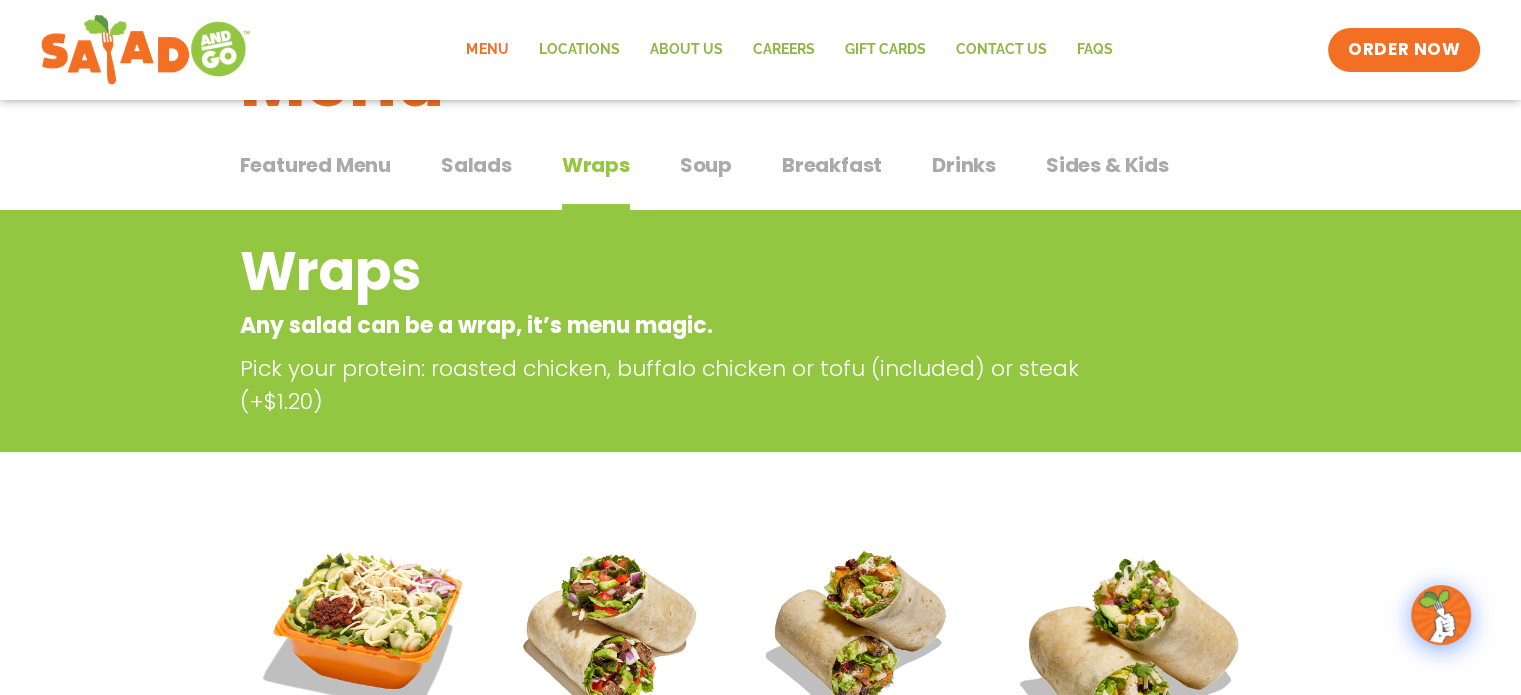 click on "Soup" at bounding box center (706, 165) 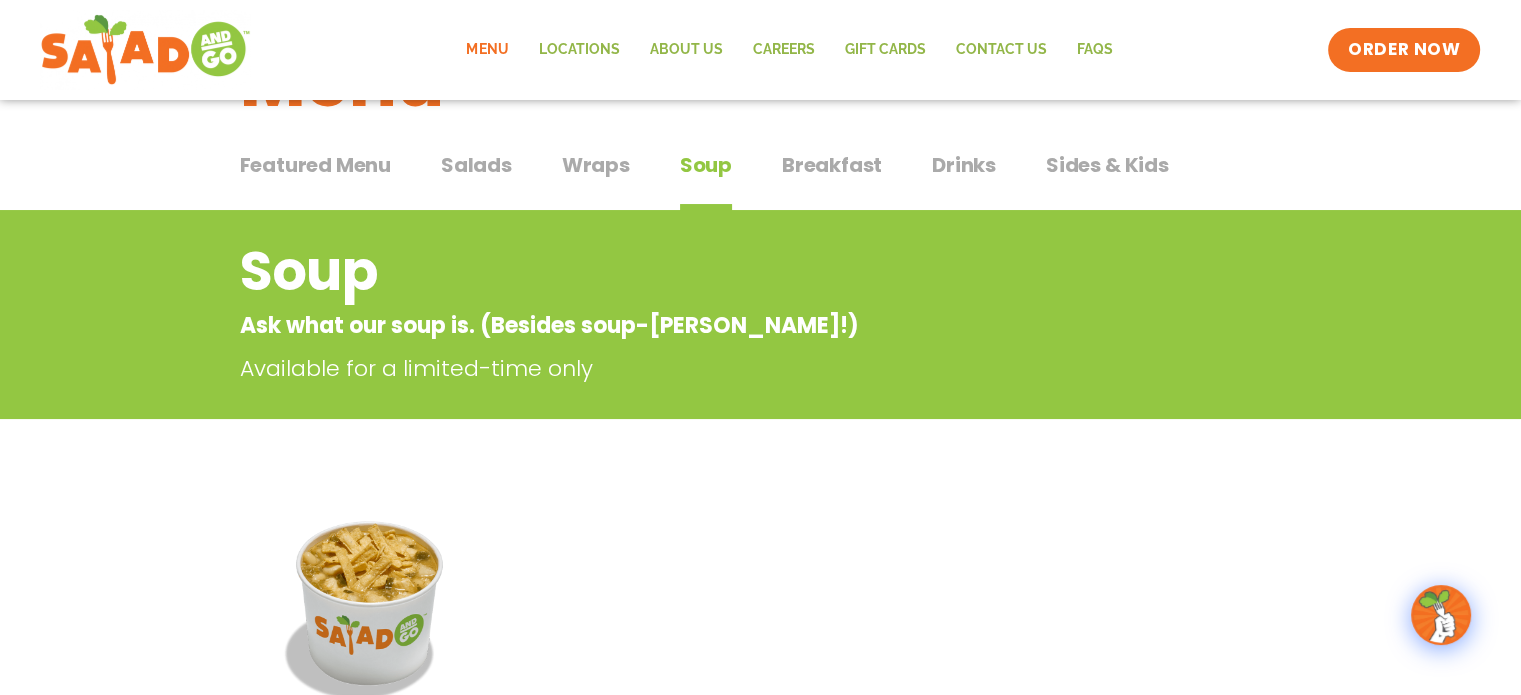 click on "Breakfast" at bounding box center [832, 165] 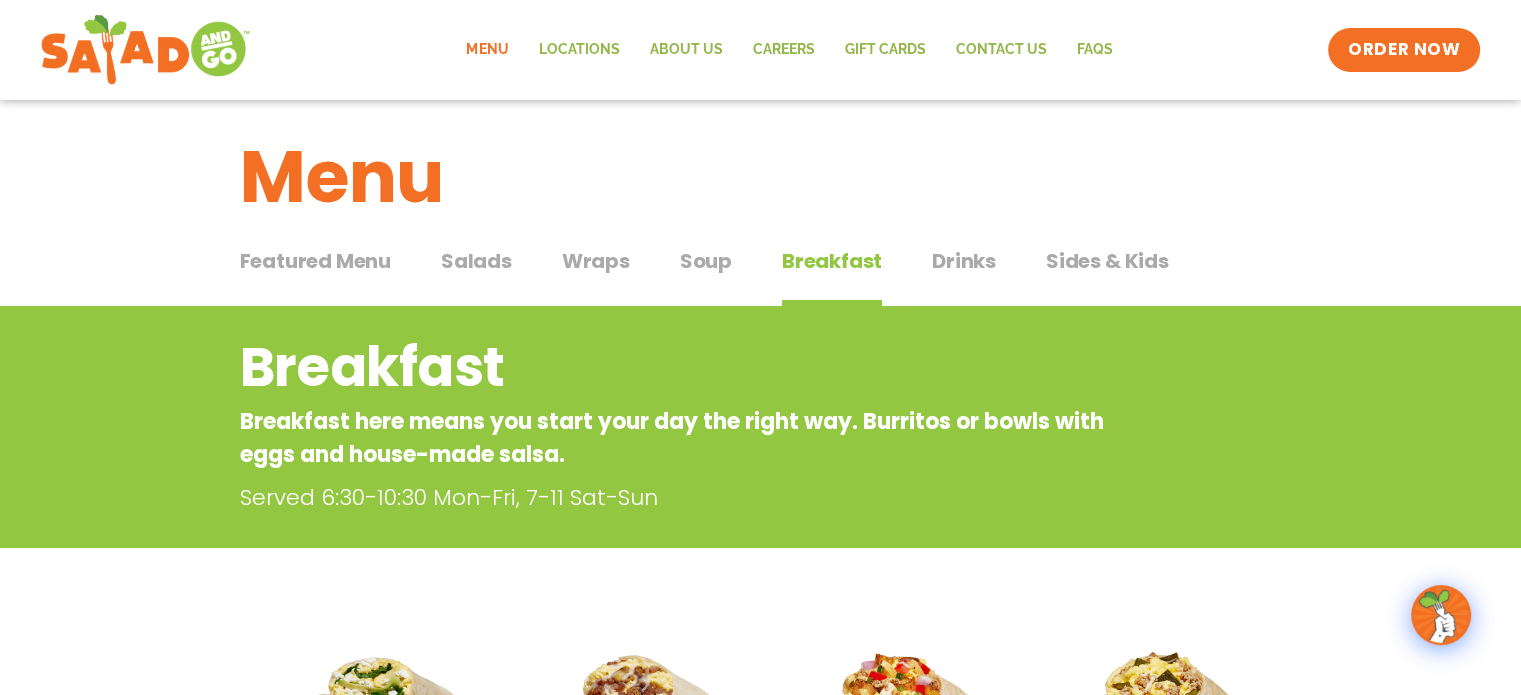 scroll, scrollTop: 0, scrollLeft: 0, axis: both 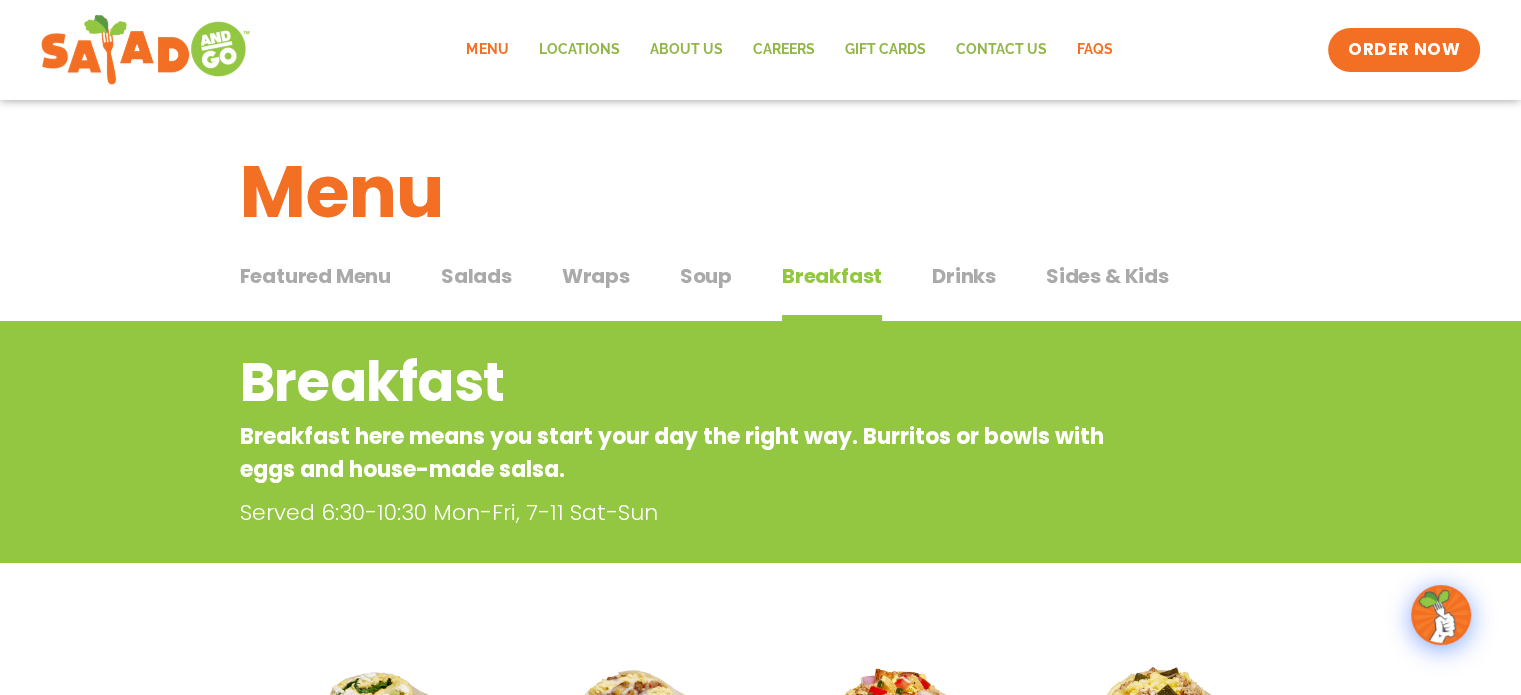 click on "FAQs" 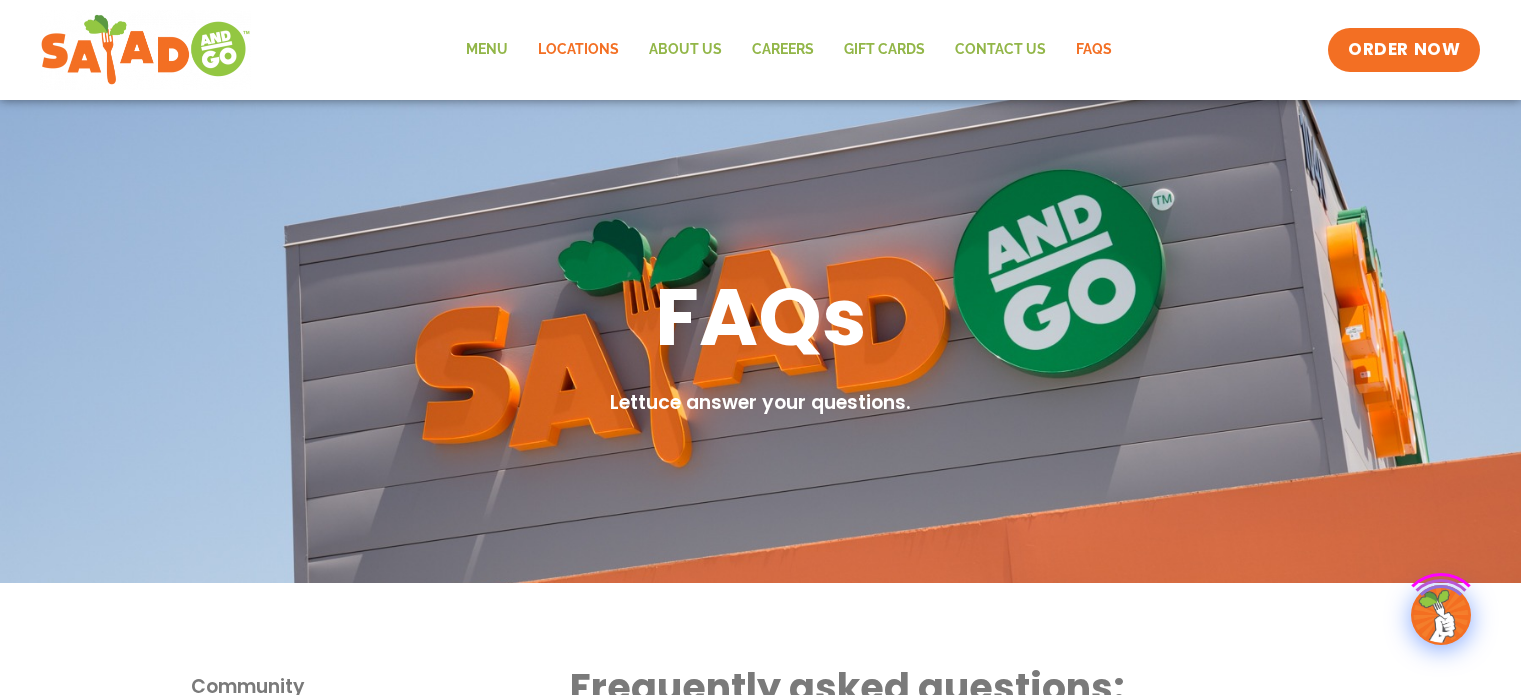 scroll, scrollTop: 0, scrollLeft: 0, axis: both 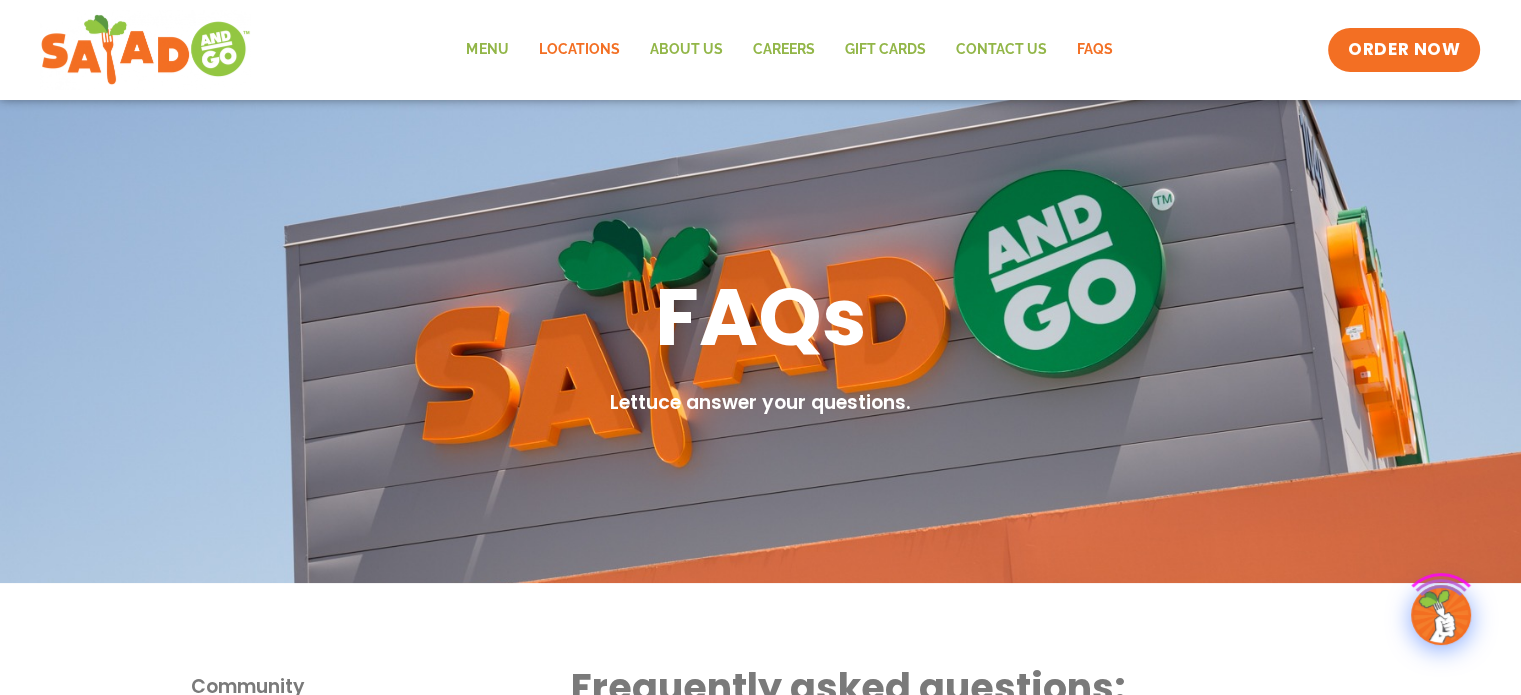 click on "Locations" 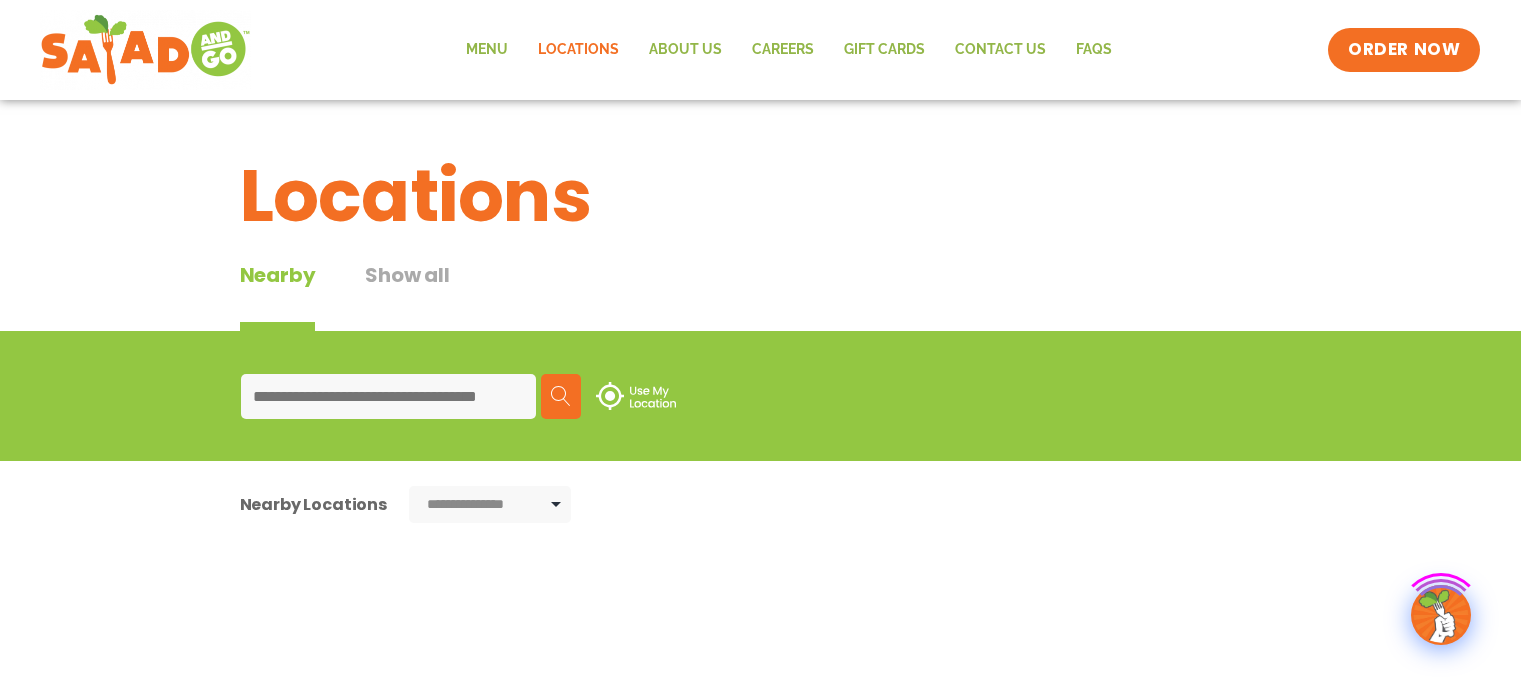 scroll, scrollTop: 0, scrollLeft: 0, axis: both 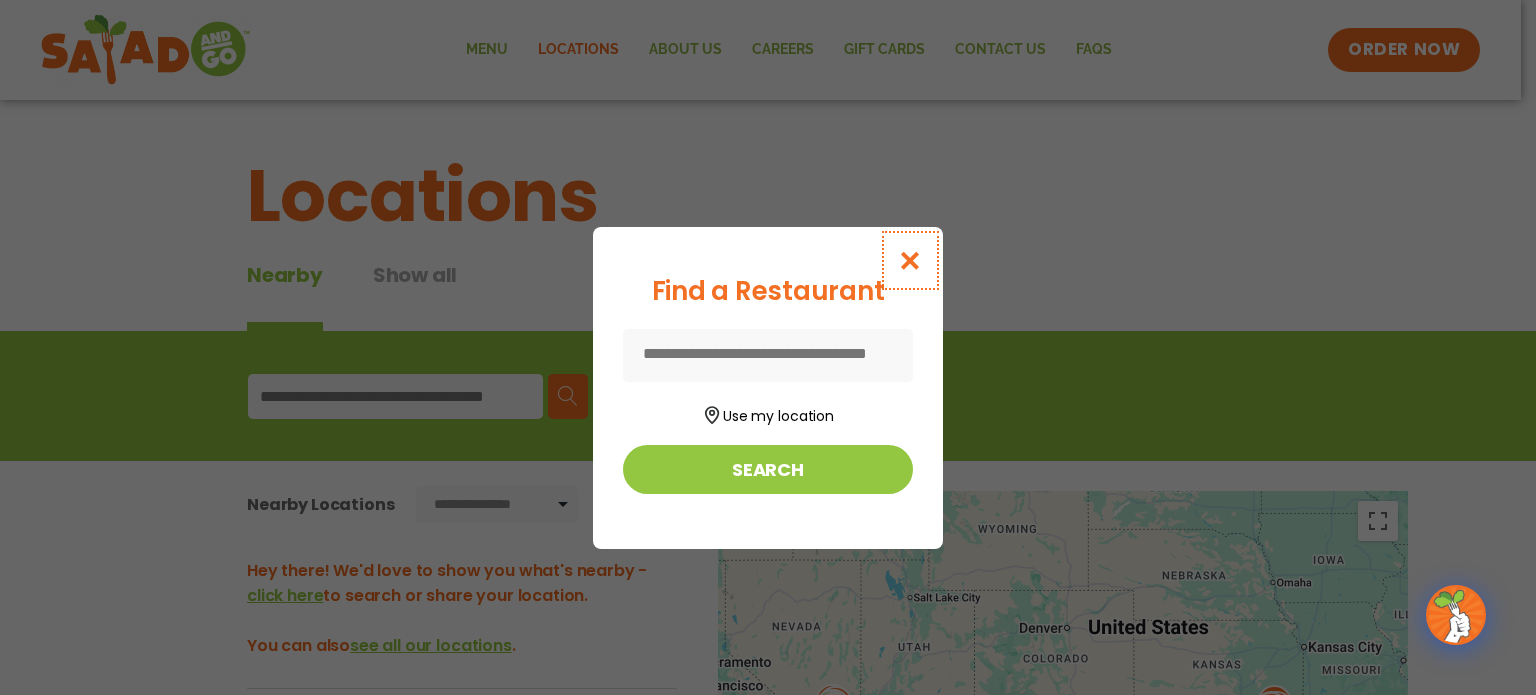 click at bounding box center [910, 260] 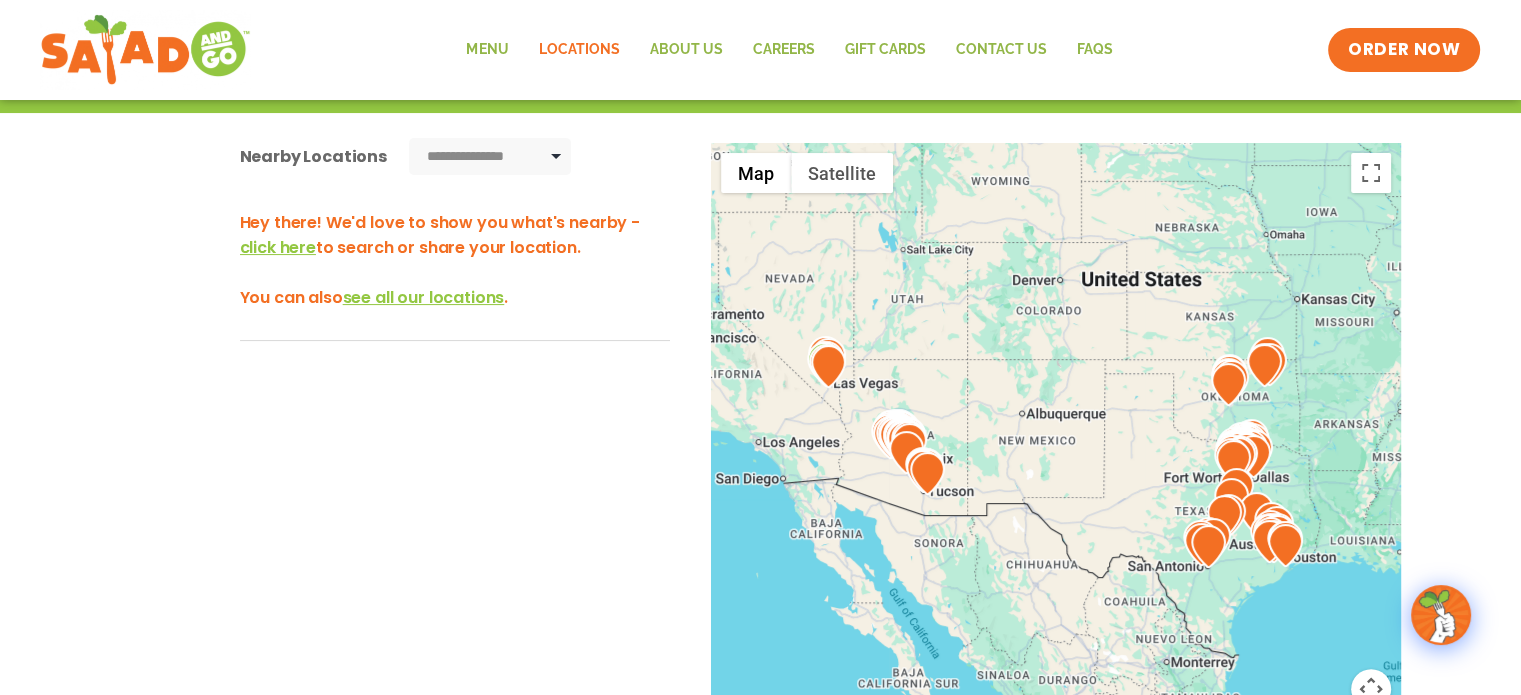 scroll, scrollTop: 372, scrollLeft: 0, axis: vertical 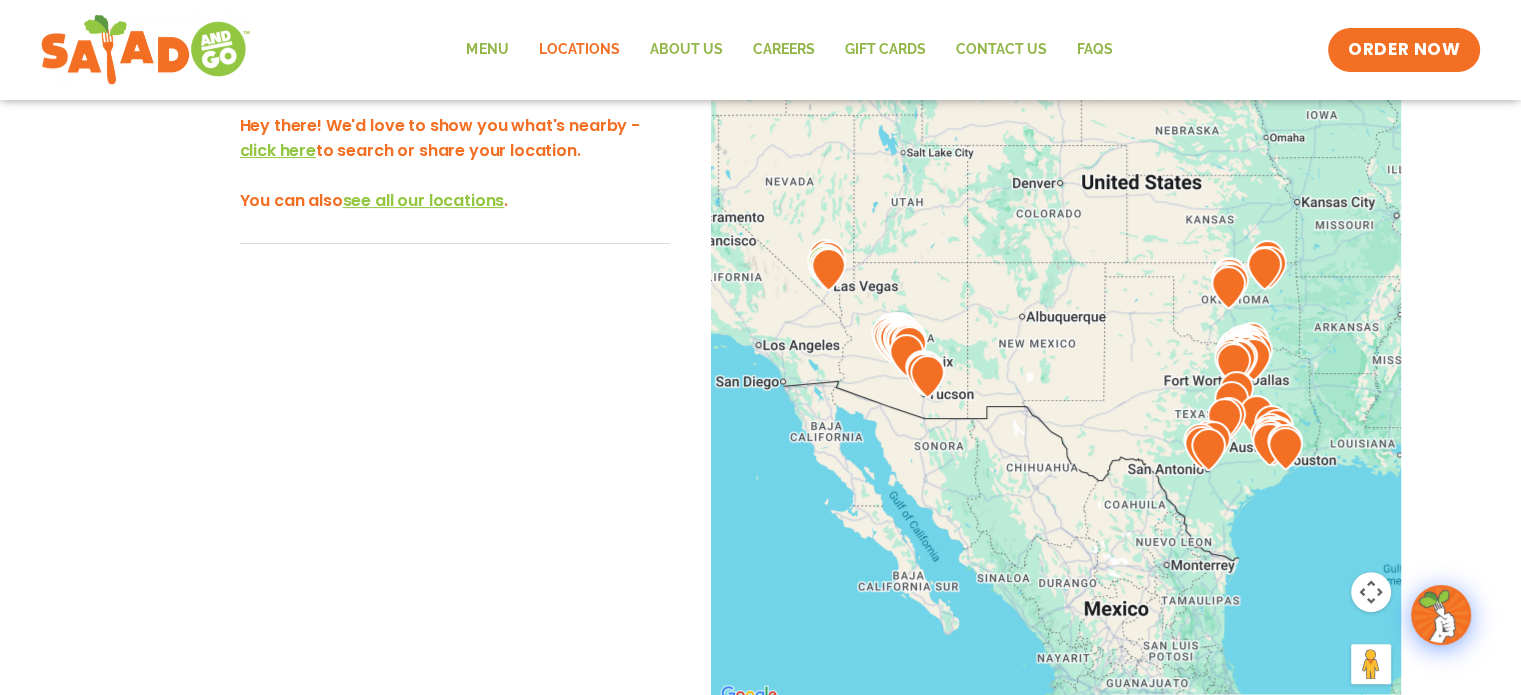 click at bounding box center (1285, 448) 